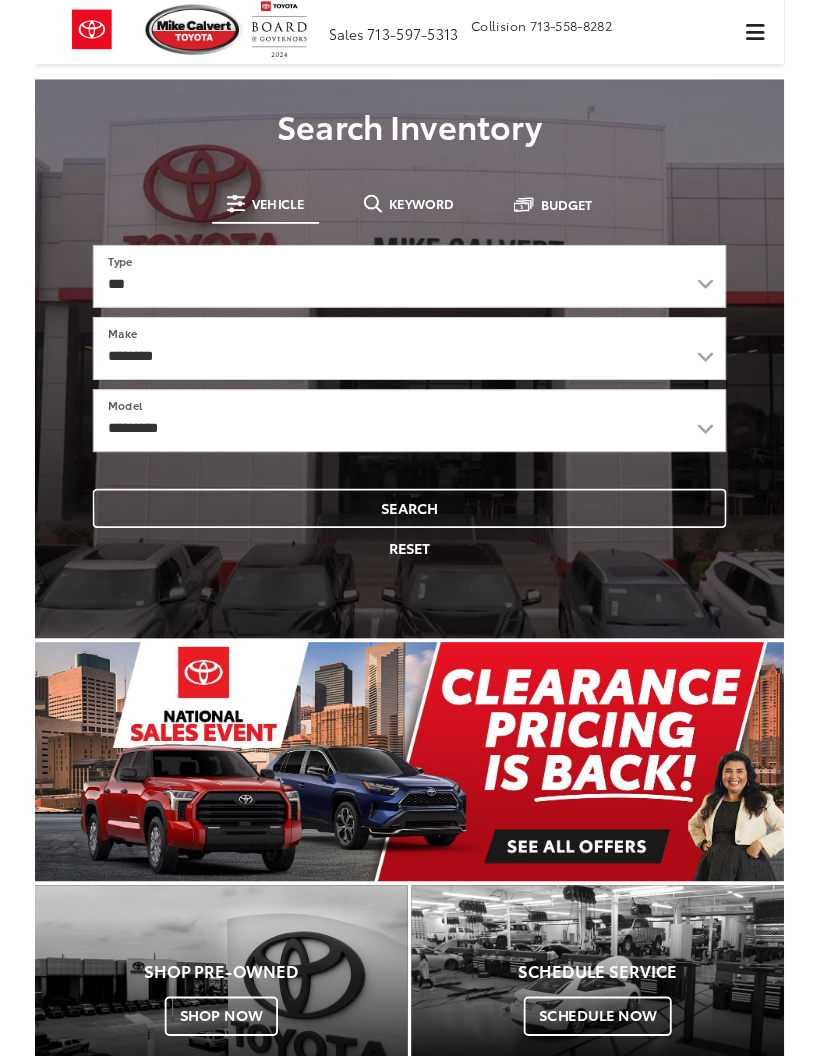 scroll, scrollTop: 0, scrollLeft: 0, axis: both 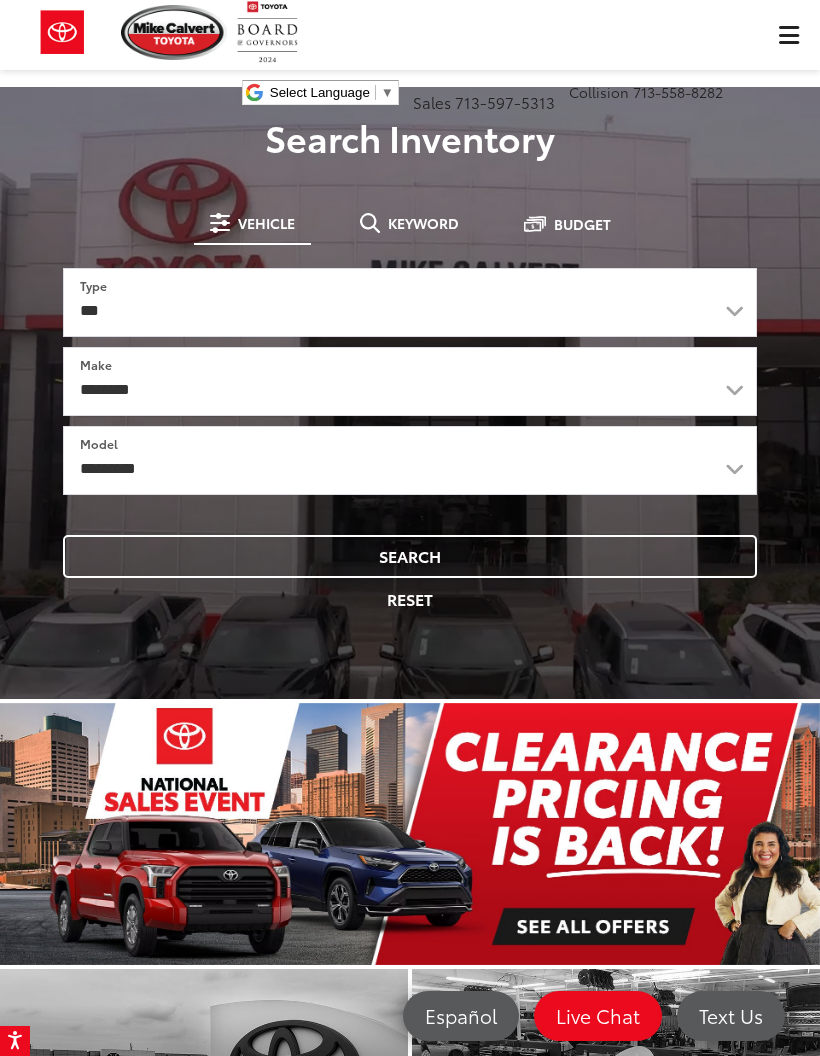 click on "Keyword" at bounding box center (423, 223) 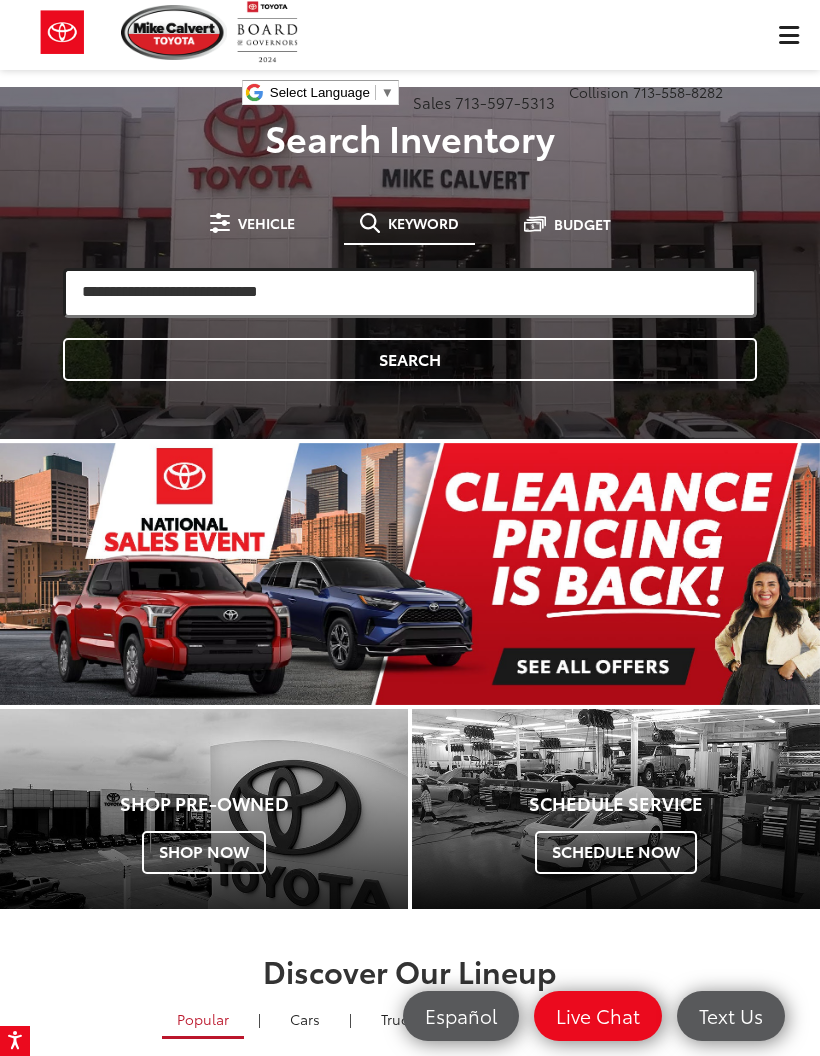 click at bounding box center (410, 293) 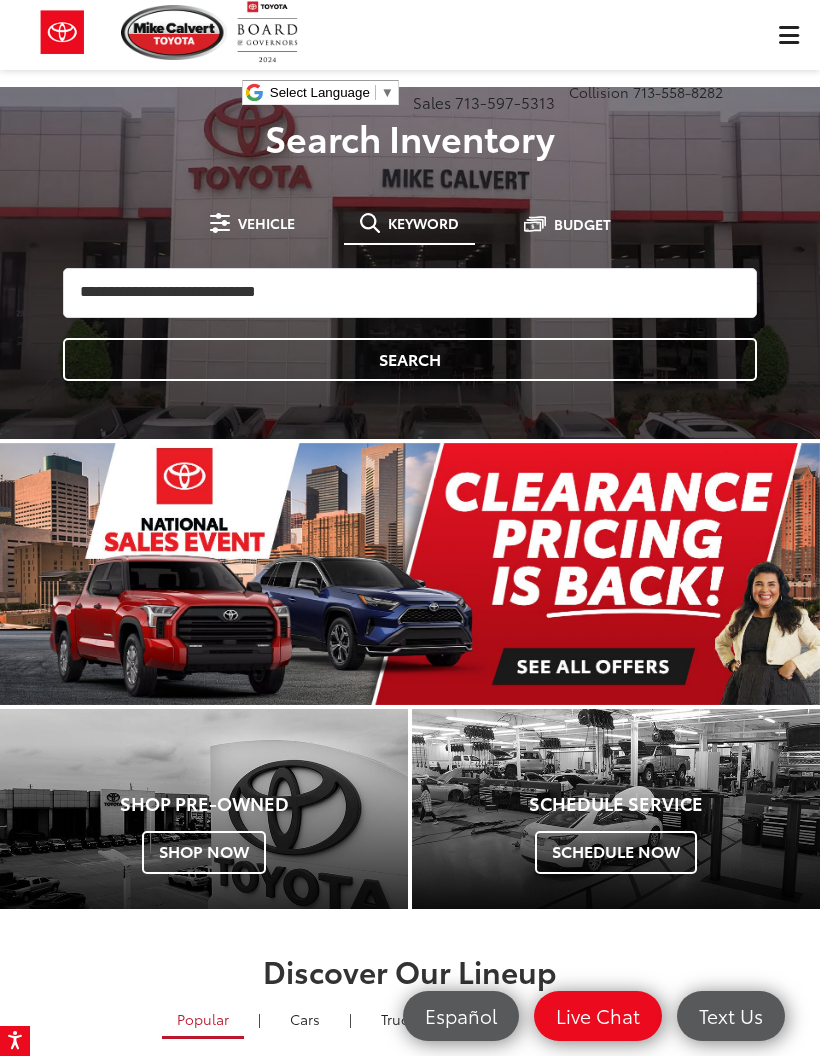 click on "Mike Calvert Toyota
Select Language ​ ▼
Sales
713-597-5313
Service
346-577-8734
Parts
713-561-5088
Collision
713-558-8282
2333 South Loop West
Houston, TX 77054
Service
Map
Contact
Saved
Saved" at bounding box center (410, 60) 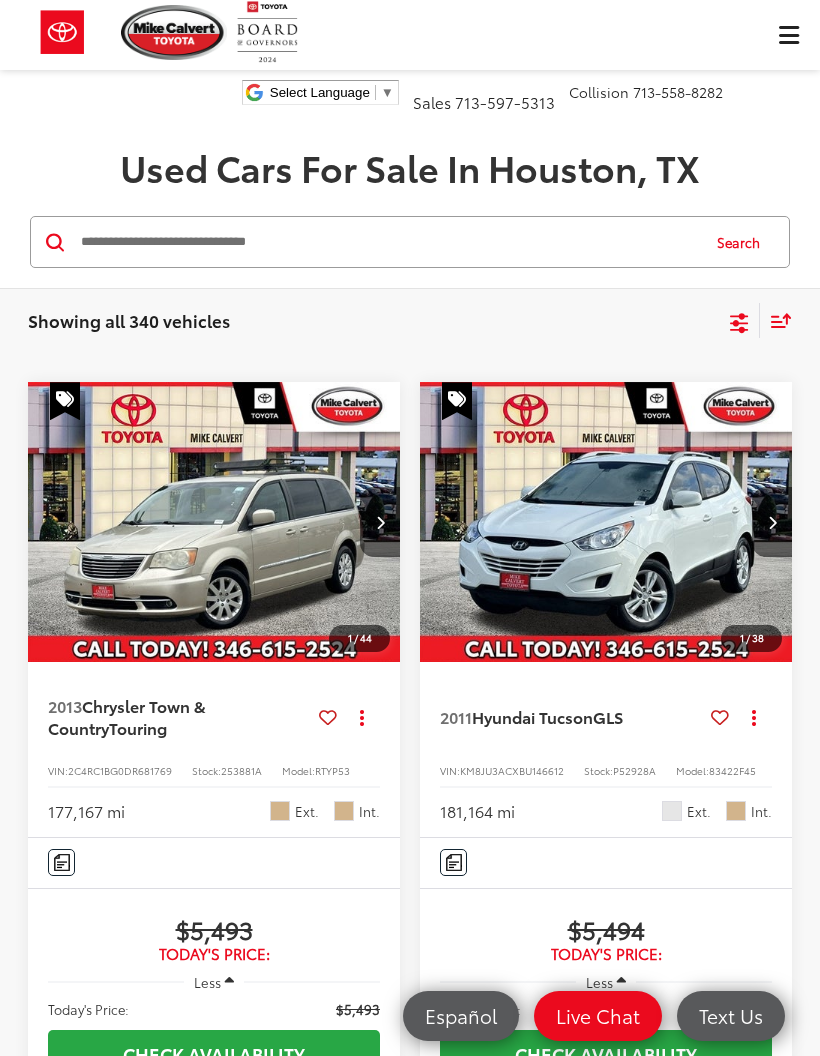 scroll, scrollTop: 0, scrollLeft: 0, axis: both 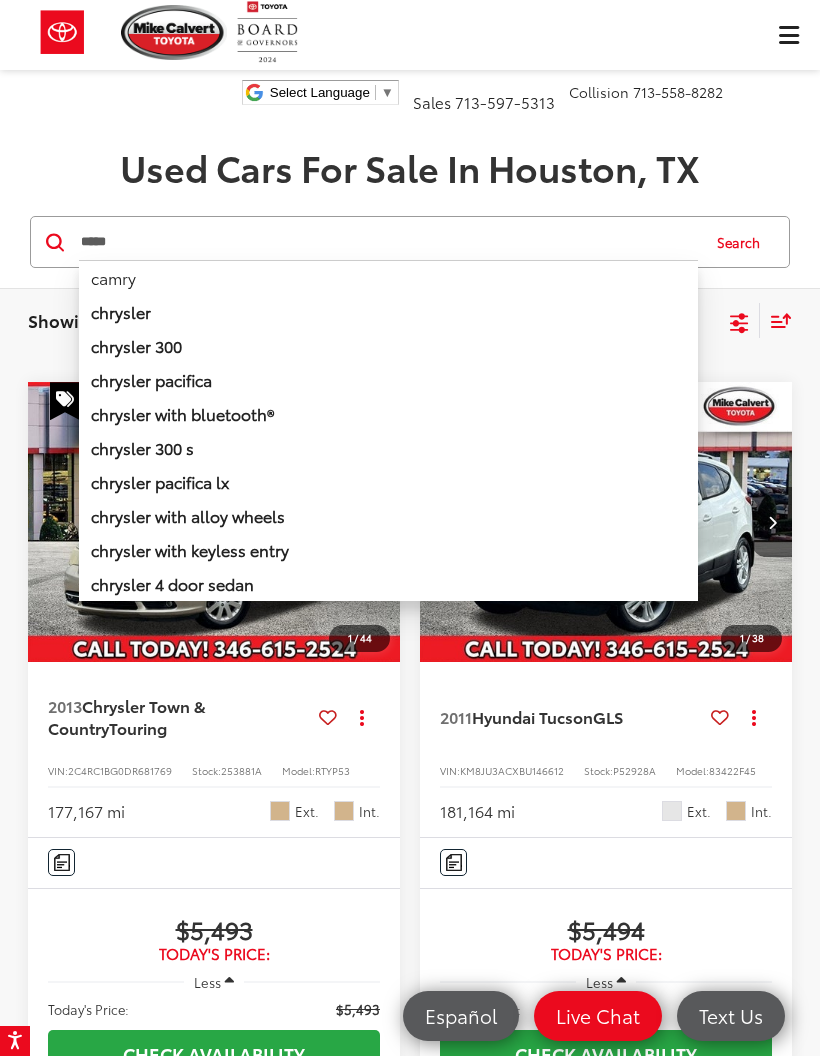 click on "camry" at bounding box center [388, 277] 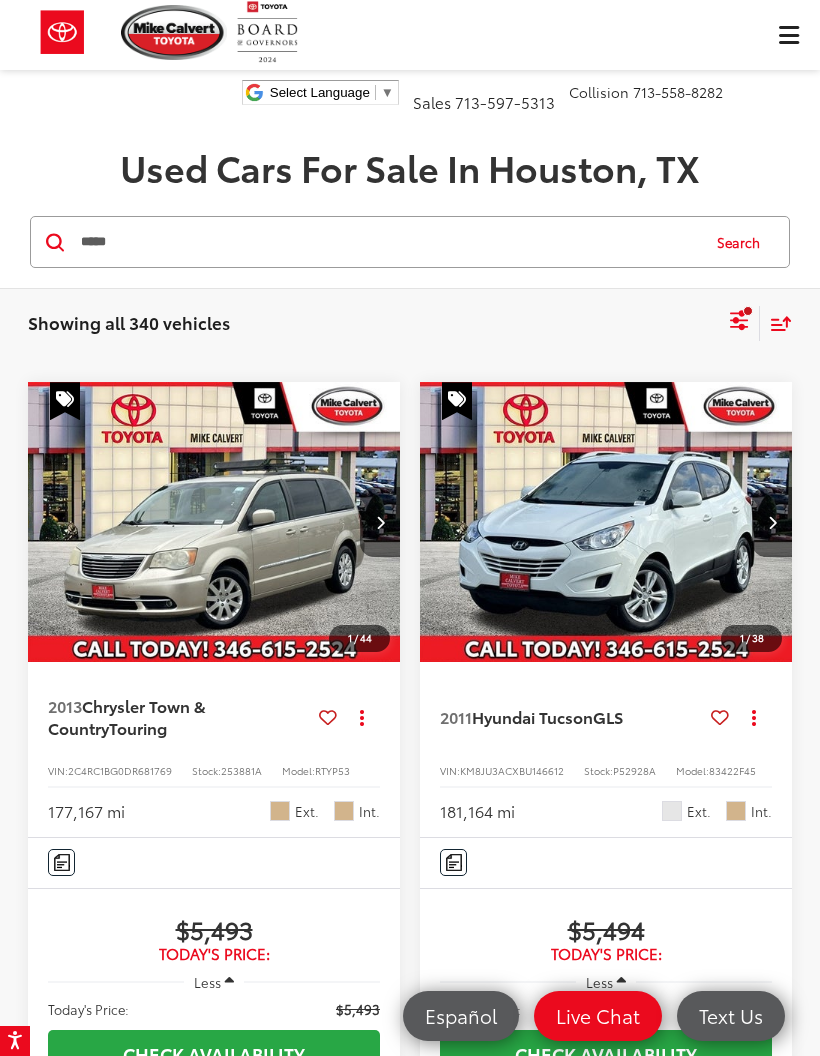 click on "Search" at bounding box center [743, 242] 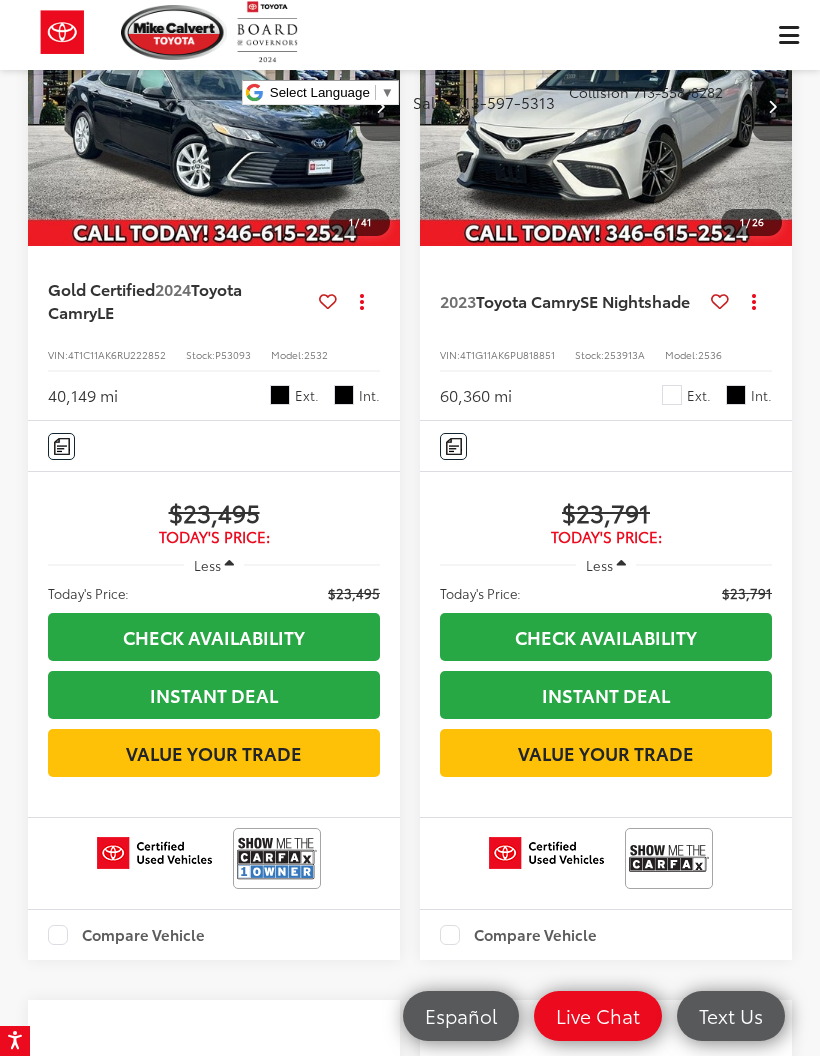 scroll, scrollTop: 4489, scrollLeft: 0, axis: vertical 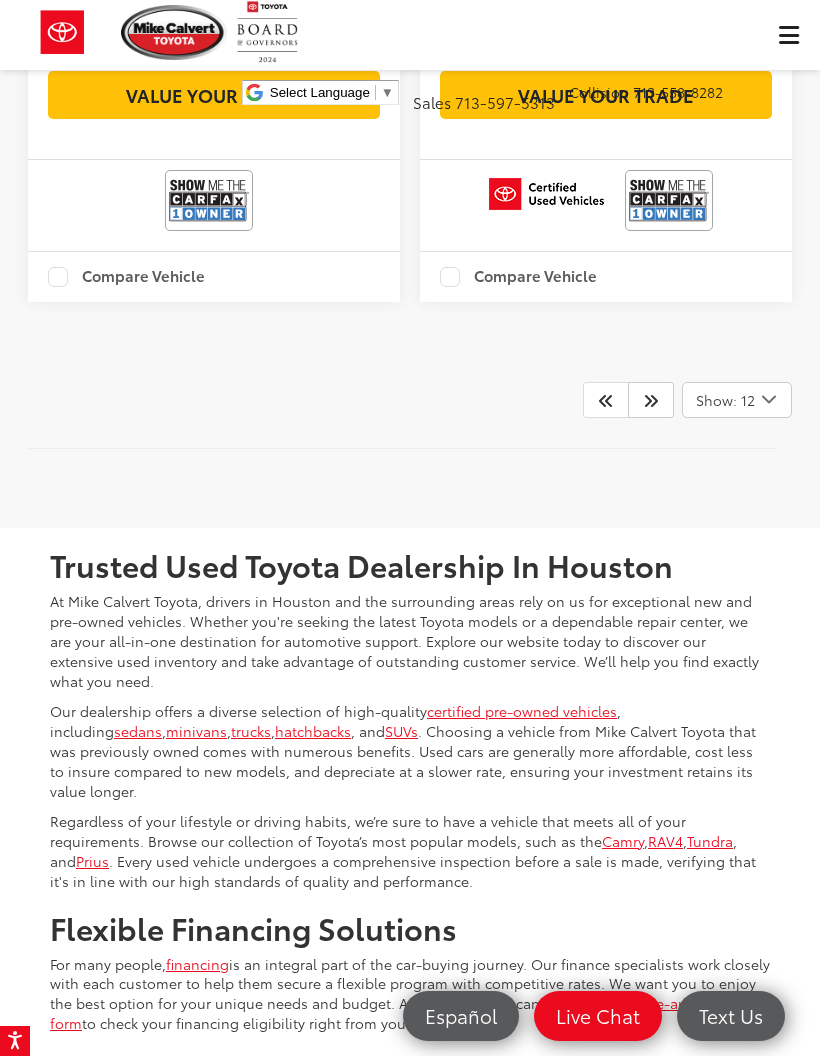 click at bounding box center (651, 400) 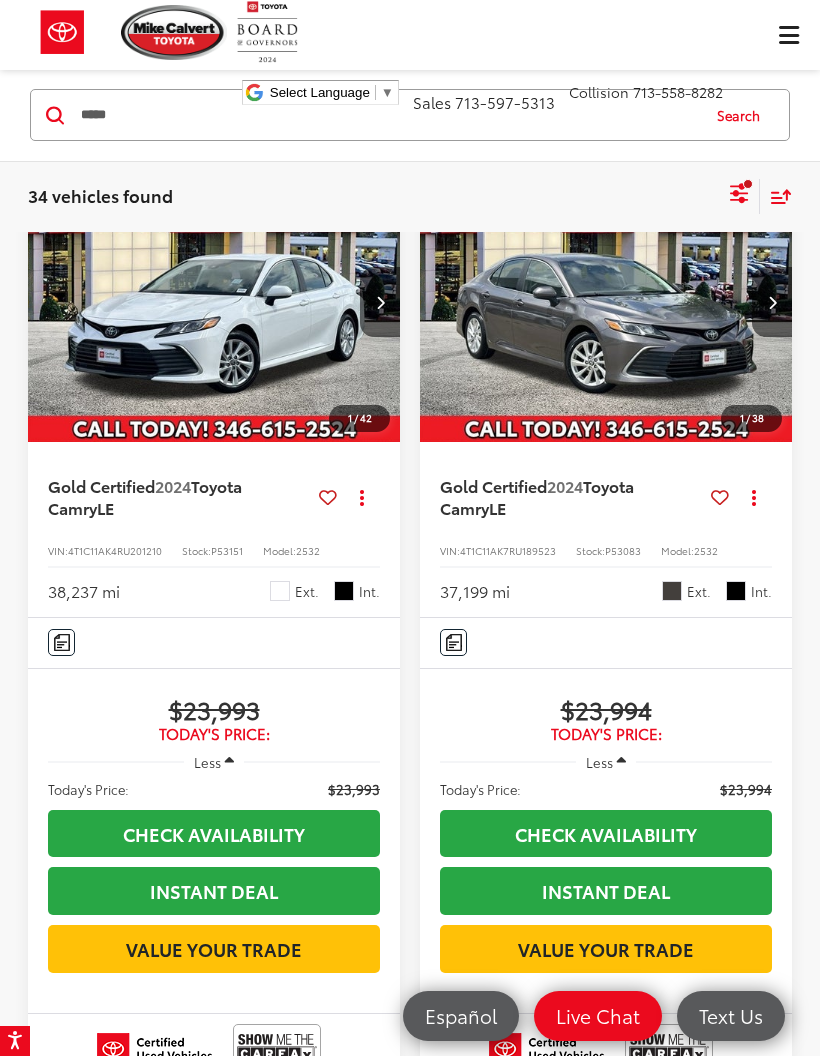 scroll, scrollTop: 0, scrollLeft: 0, axis: both 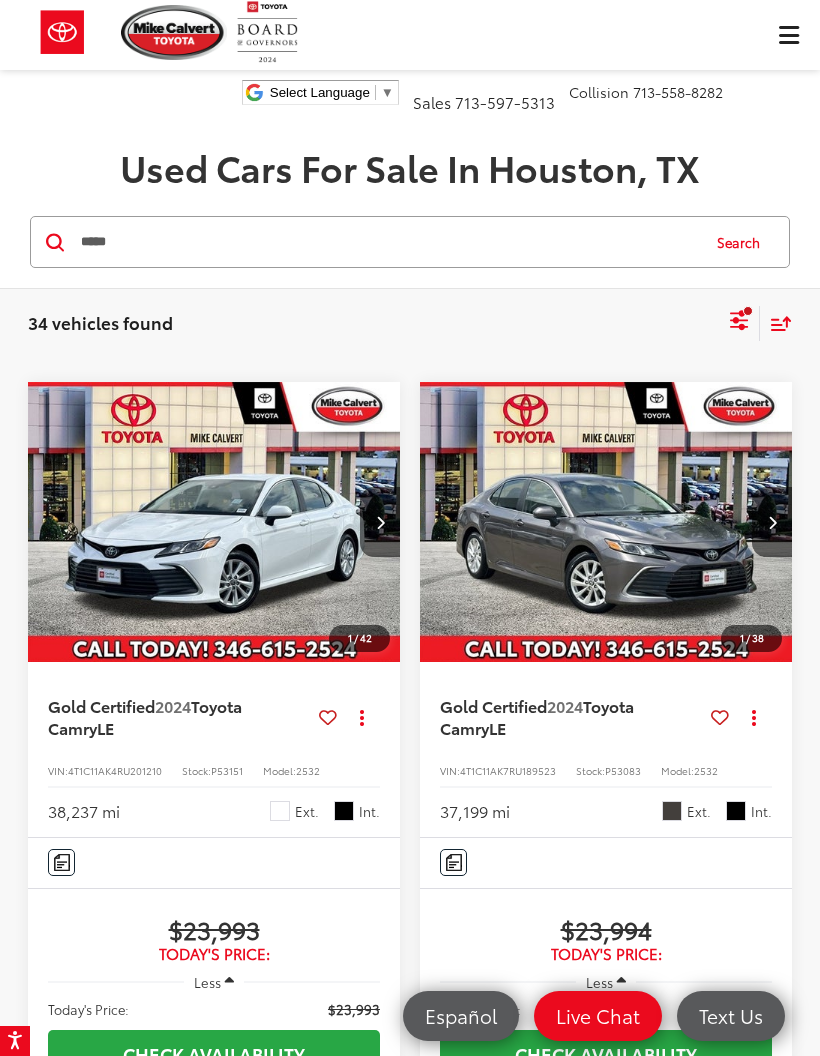 click on "Mike Calvert Toyota
Select Language ​ ▼
Sales
713-597-5313
Service
346-577-8734
Parts
713-561-5088
Collision
713-558-8282
2333 South Loop West
Houston, TX 77054
Service
Map
Contact
Saved
Saved" at bounding box center (410, 60) 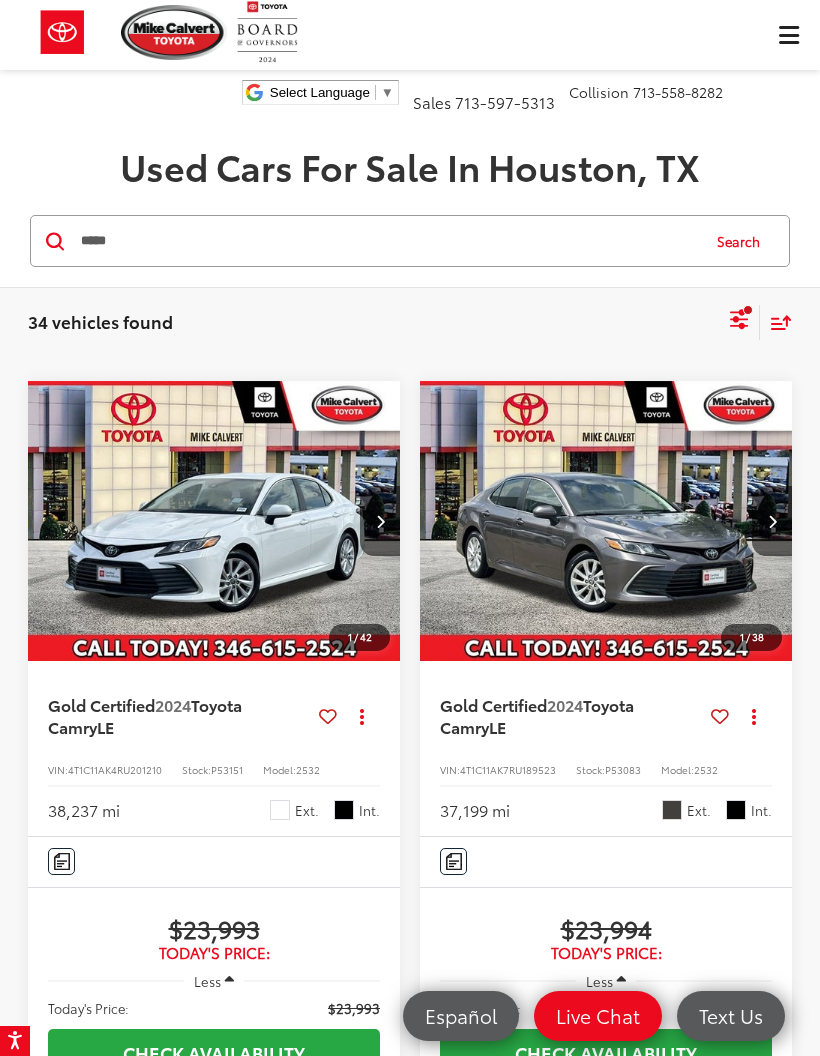 scroll, scrollTop: 0, scrollLeft: 0, axis: both 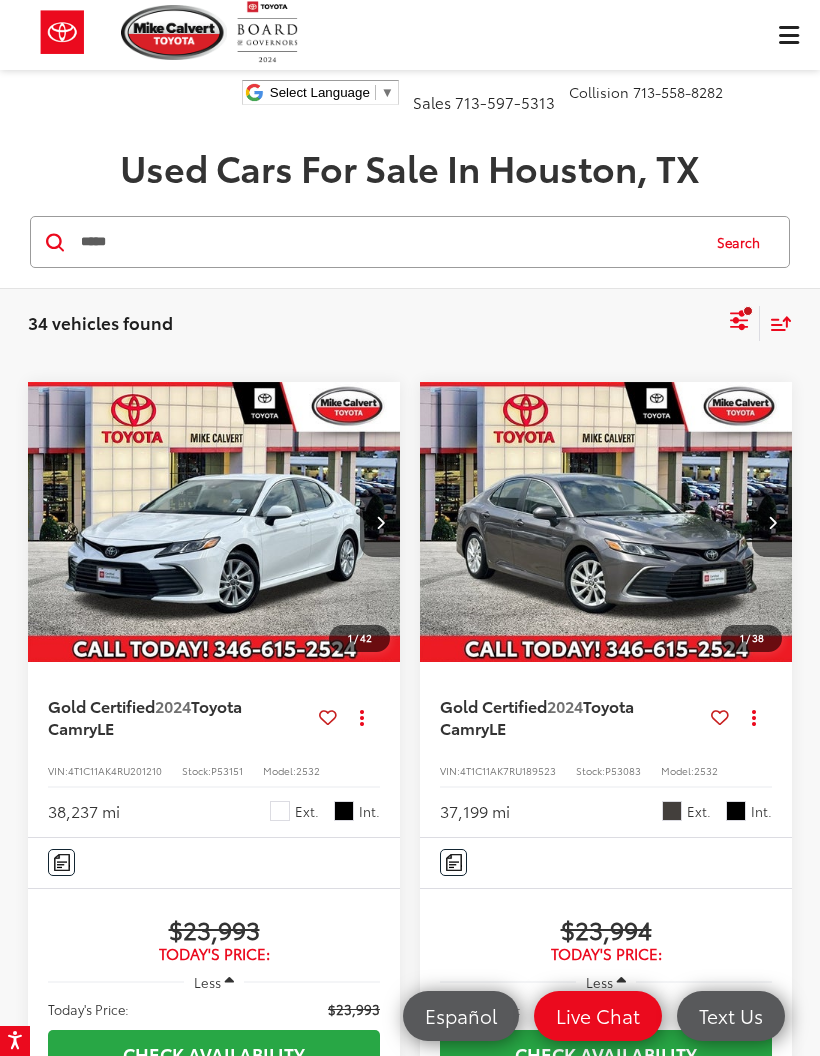 click on "*****" at bounding box center (388, 242) 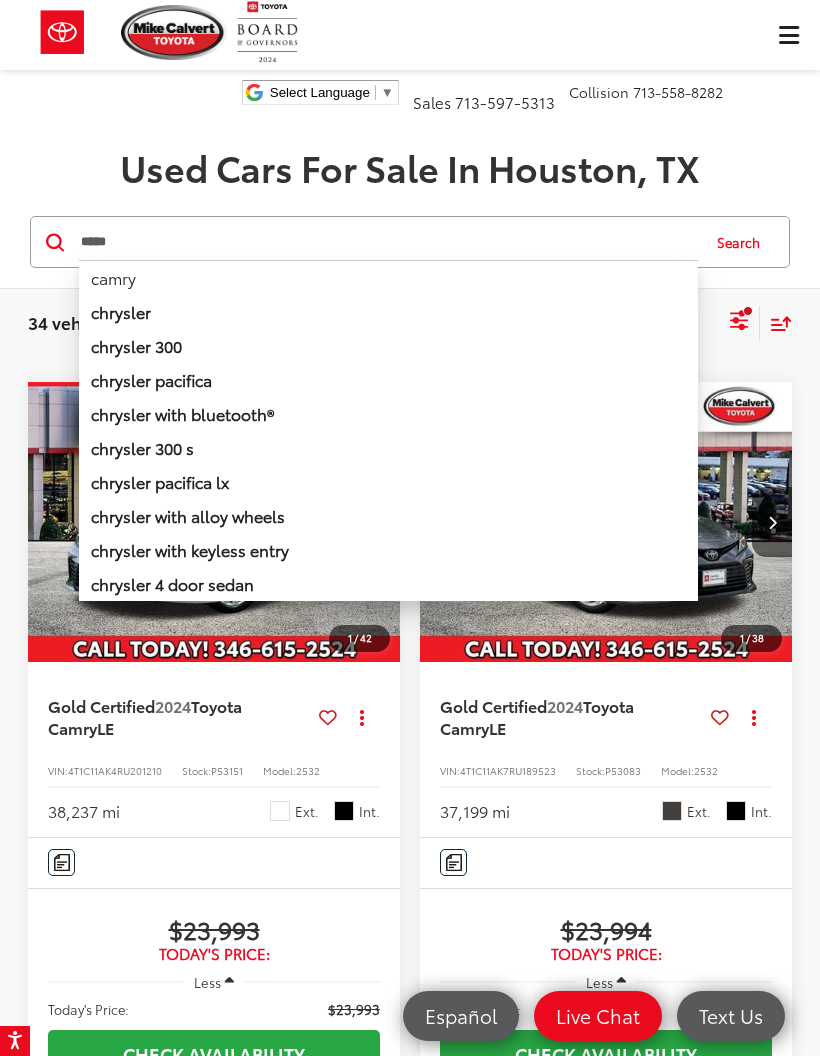 click on "*****" at bounding box center (388, 242) 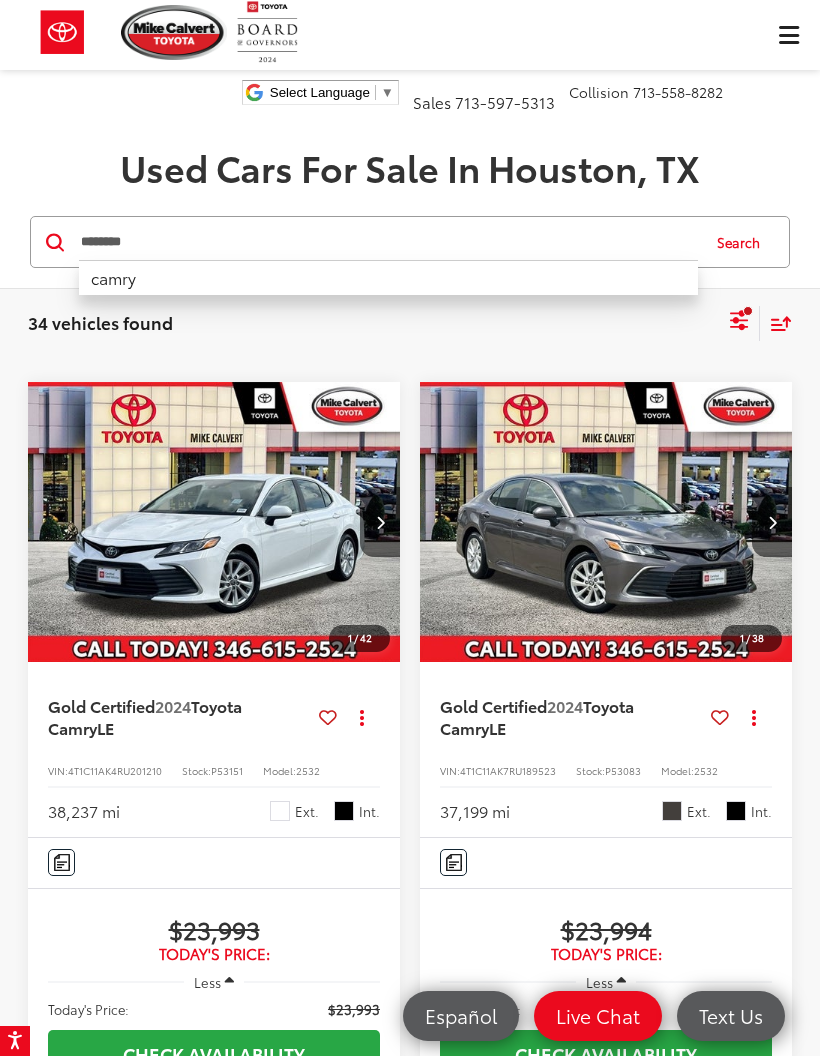 type on "********" 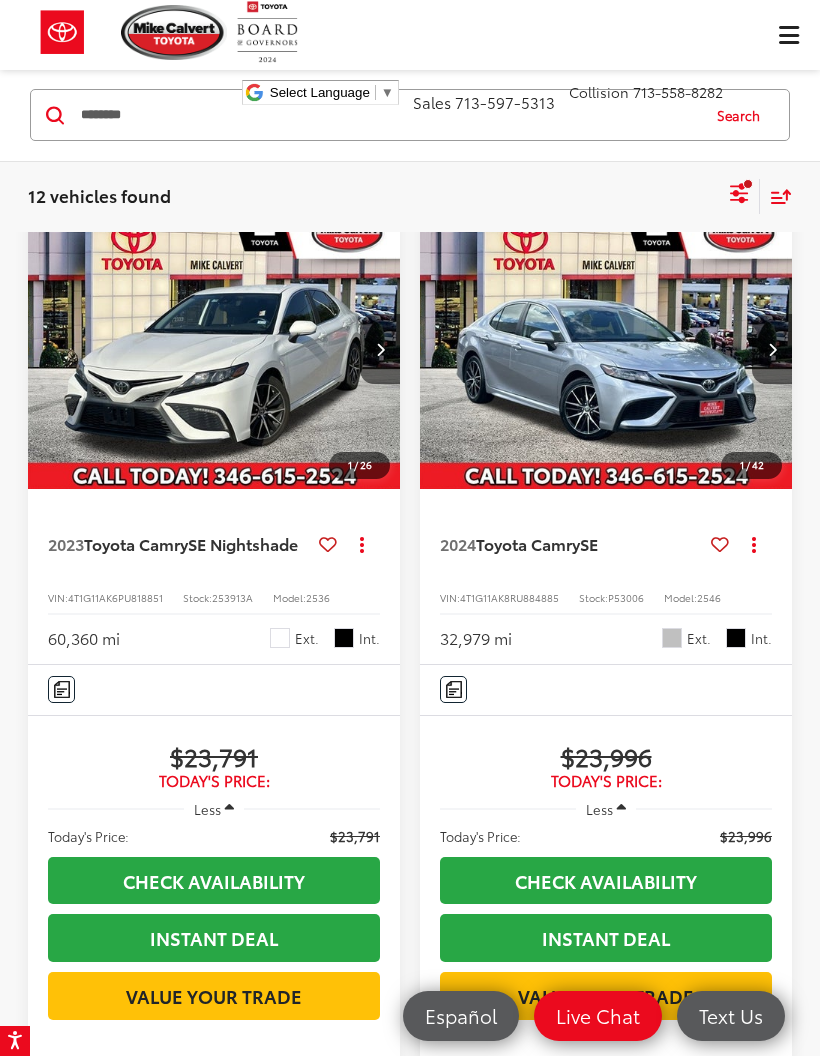 scroll, scrollTop: 153, scrollLeft: 0, axis: vertical 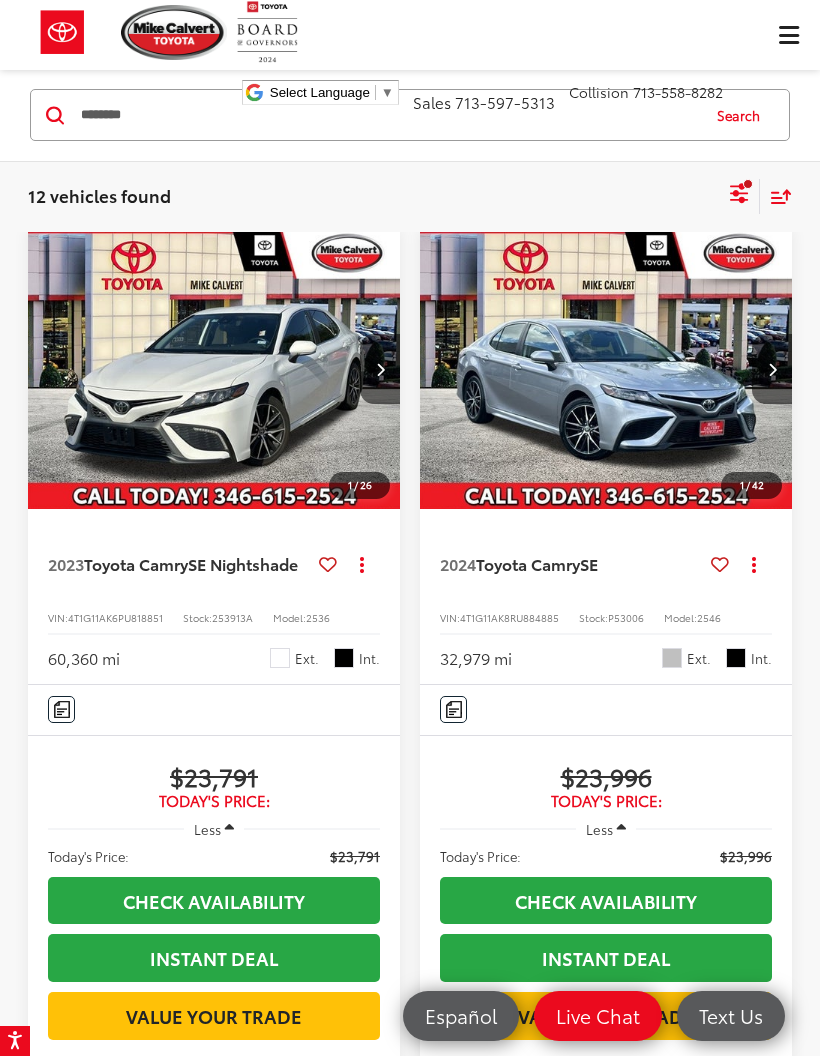 click at bounding box center [214, 369] 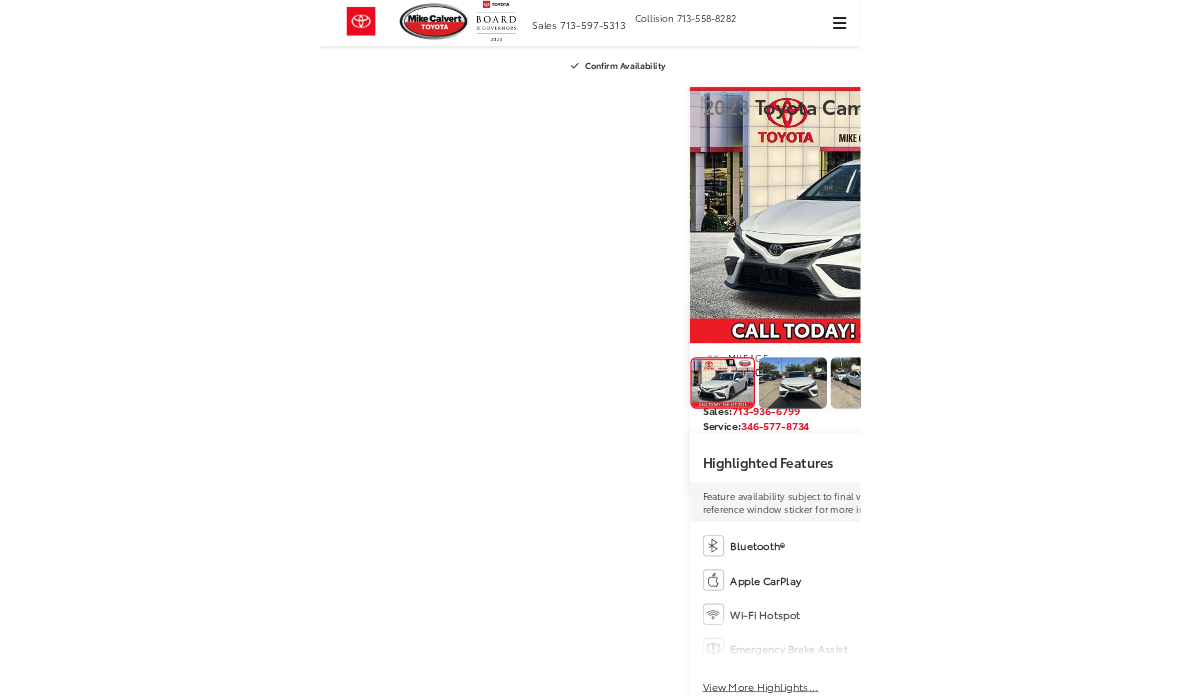 scroll, scrollTop: 0, scrollLeft: 0, axis: both 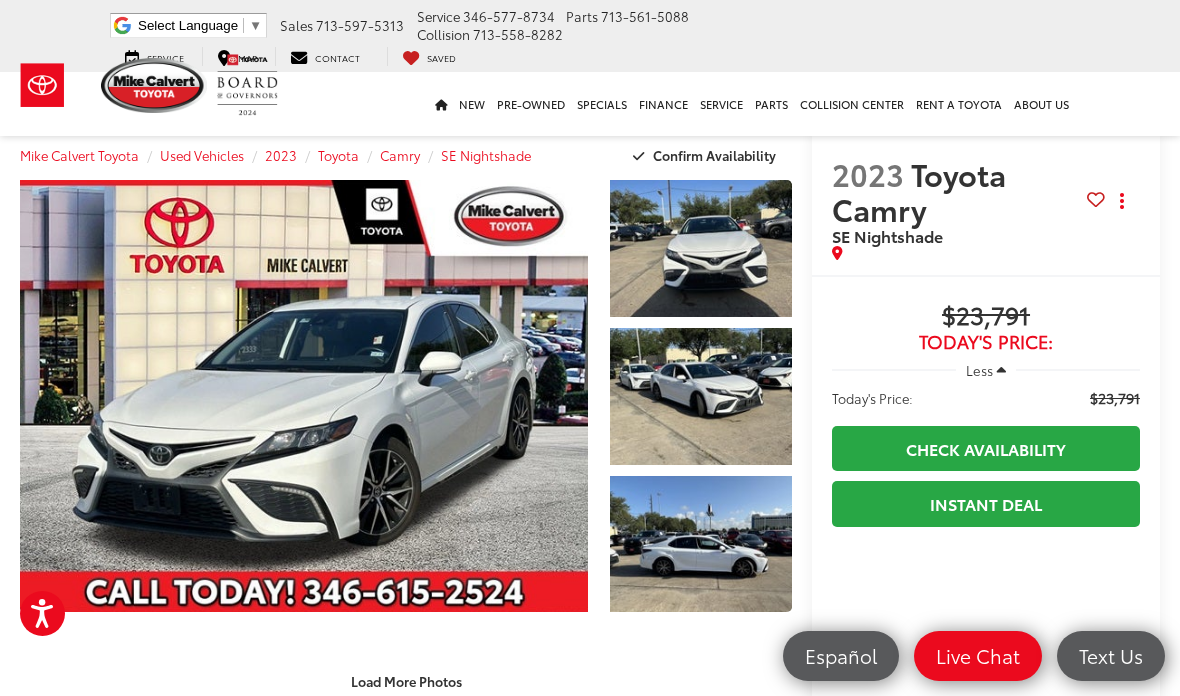 click at bounding box center (304, 396) 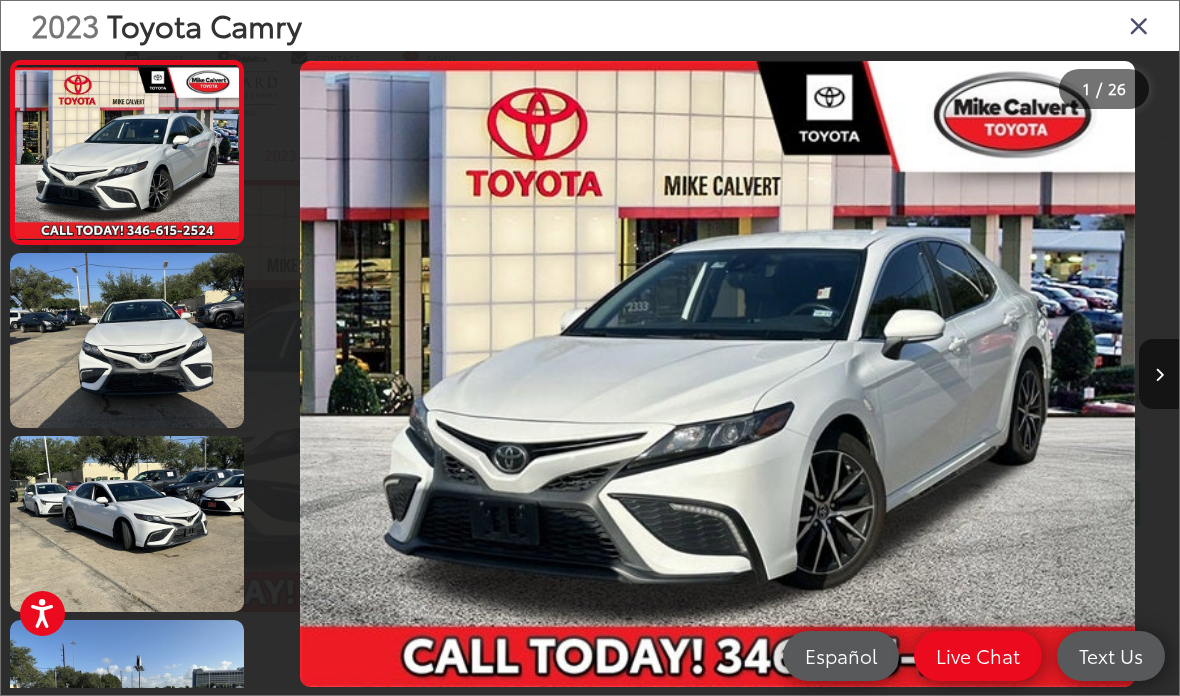 click at bounding box center (127, 340) 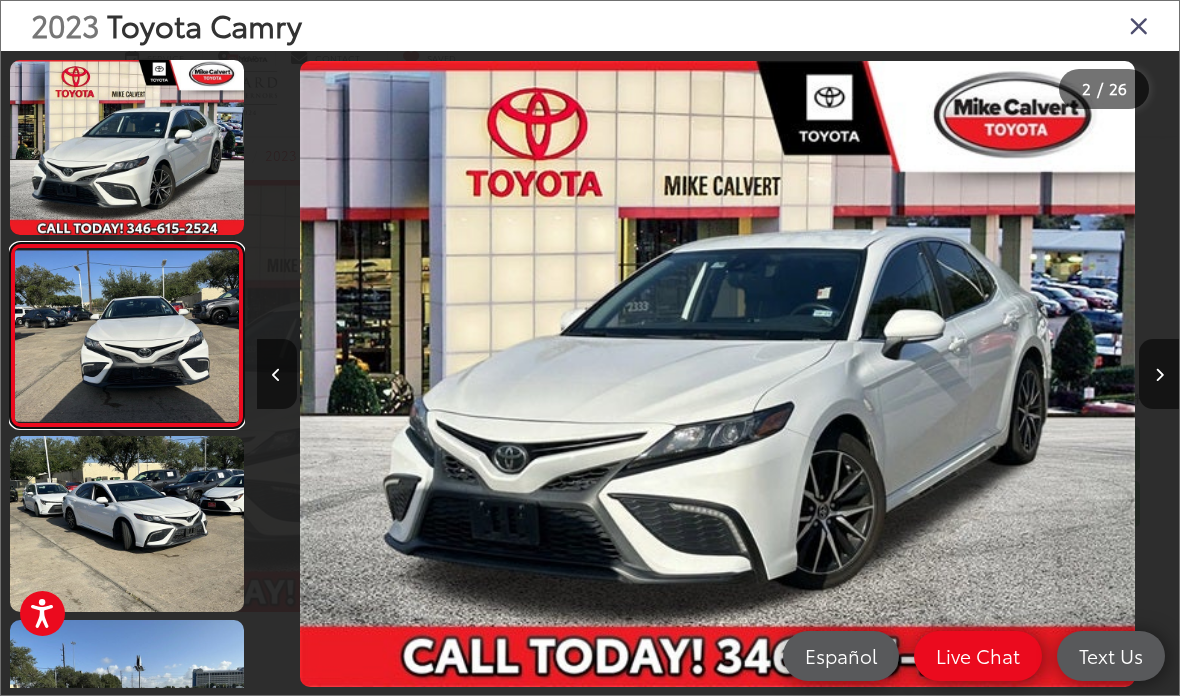 scroll, scrollTop: 0, scrollLeft: 778, axis: horizontal 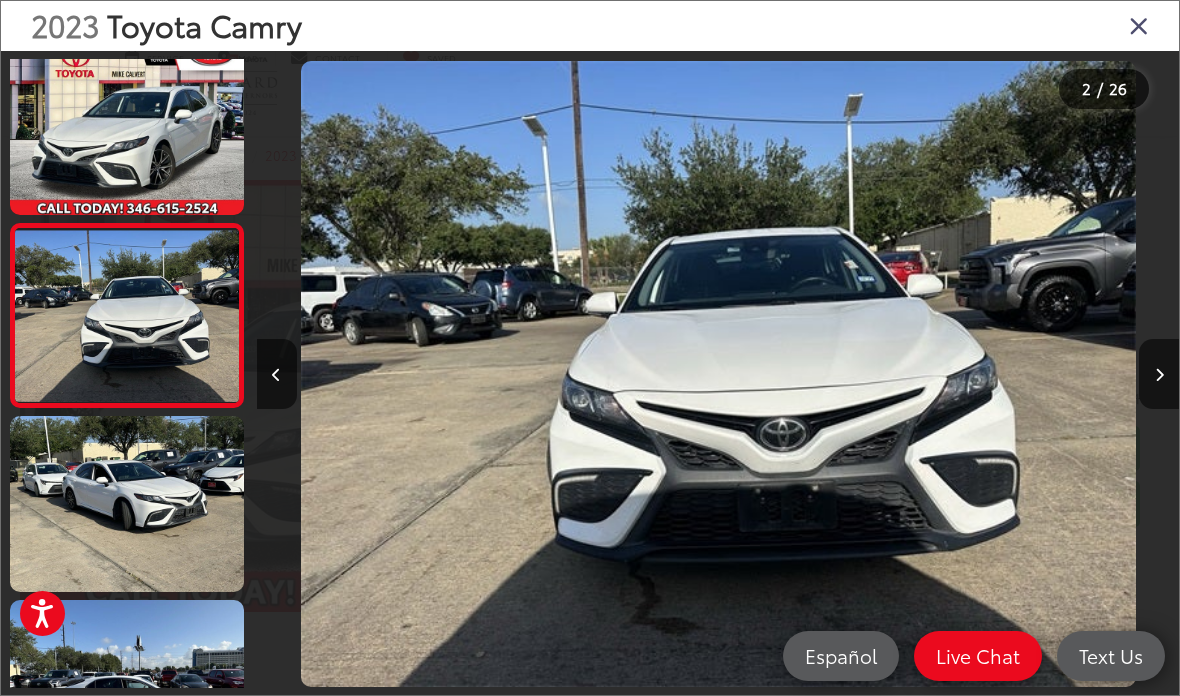 click at bounding box center [127, 503] 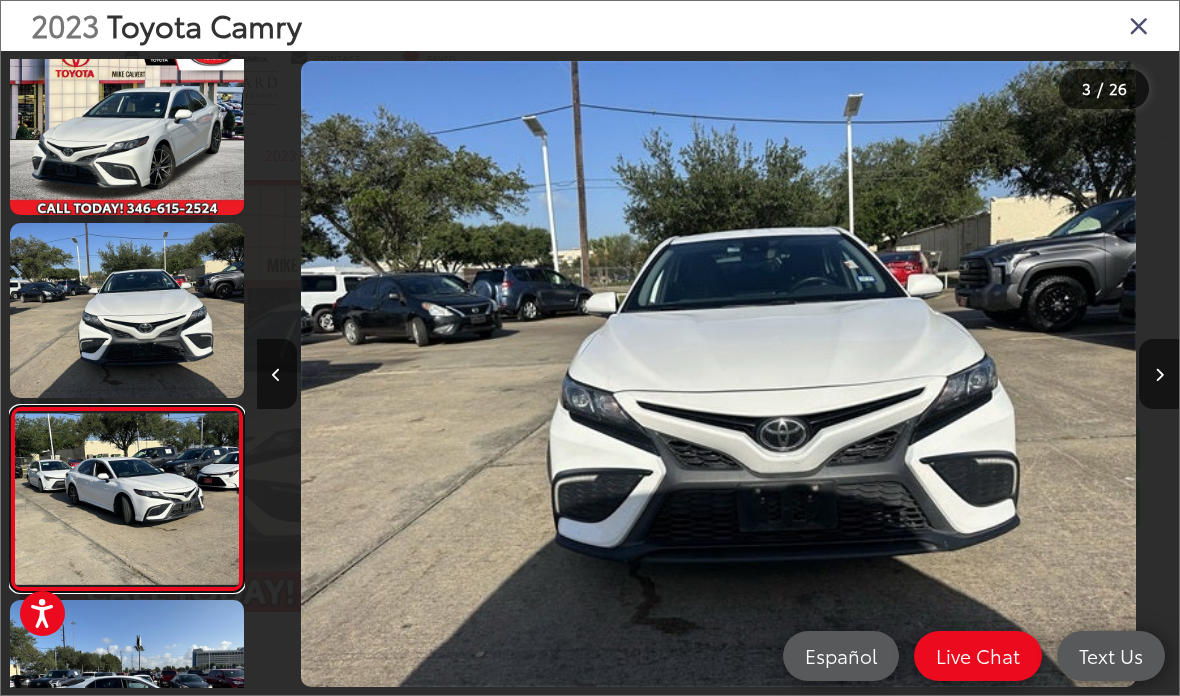 scroll, scrollTop: 0, scrollLeft: 1759, axis: horizontal 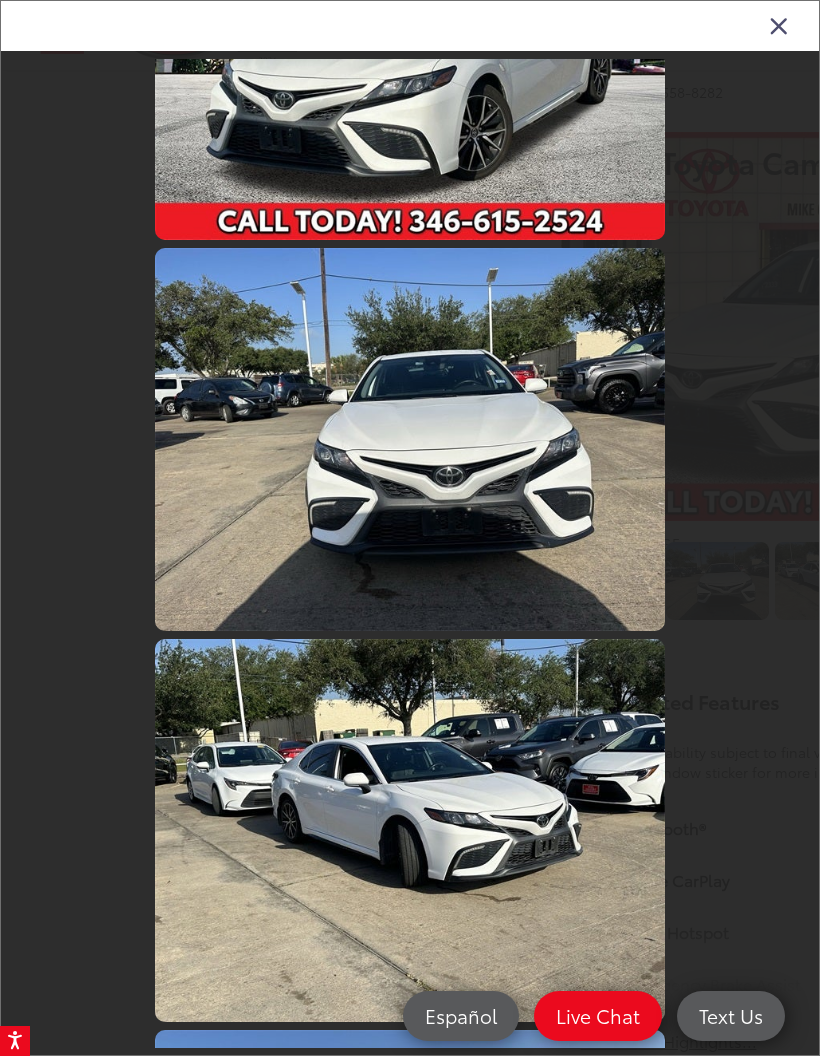 click at bounding box center (779, 25) 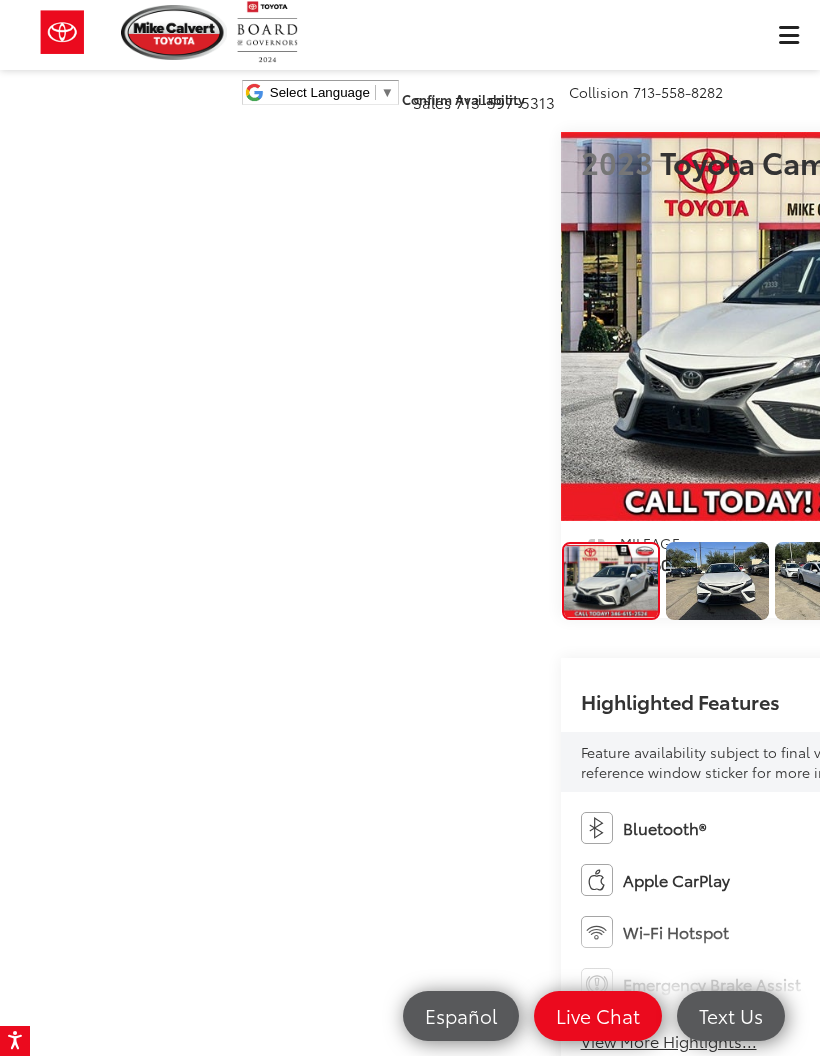 click on "Mike Calvert Toyota
Select Language ​ ▼
Sales
713-597-5313
Service
346-577-8734
Parts
713-561-5088
Collision
713-558-8282
2333 South Loop West
Houston, TX 77054
Service
Map
Contact
Saved
Saved" at bounding box center (410, 60) 